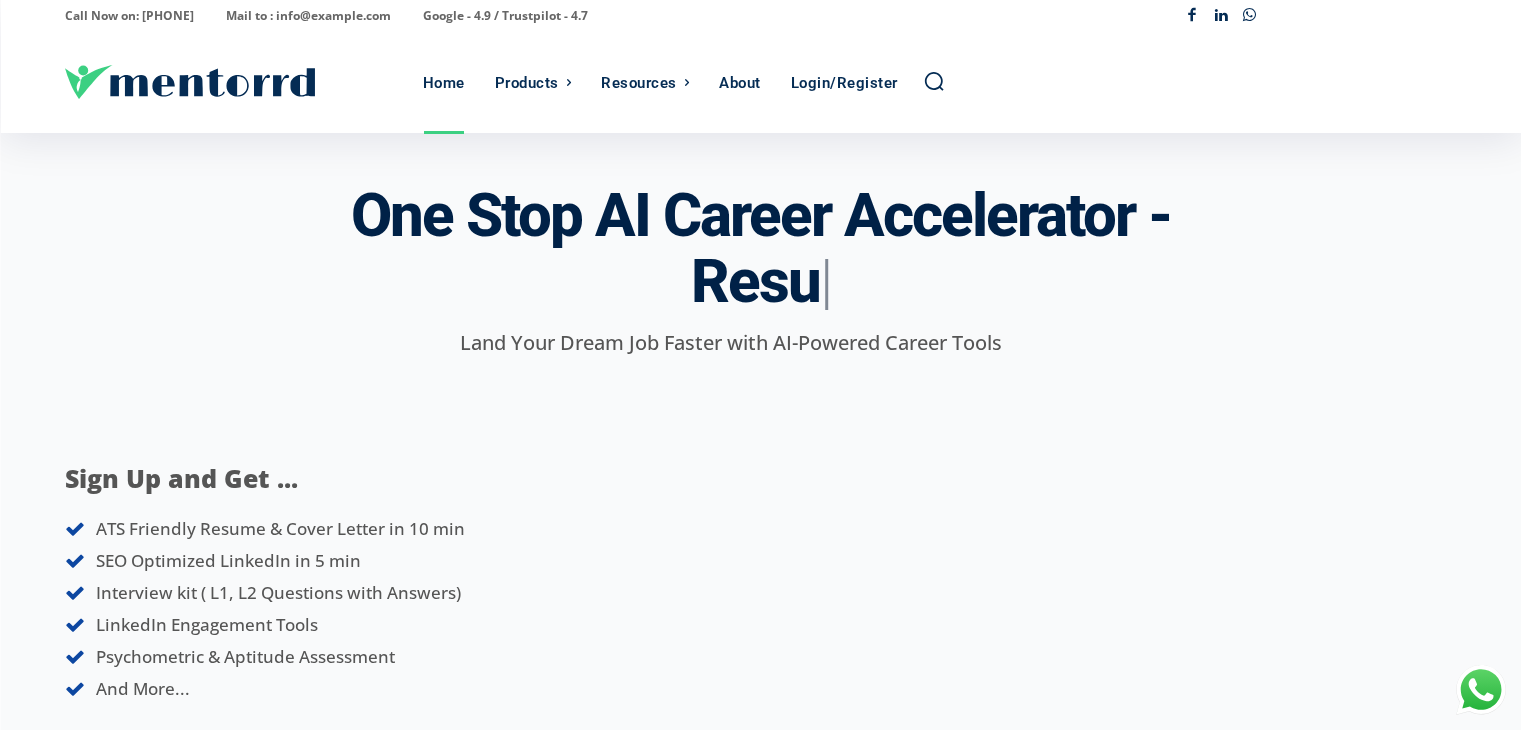 scroll, scrollTop: 0, scrollLeft: 0, axis: both 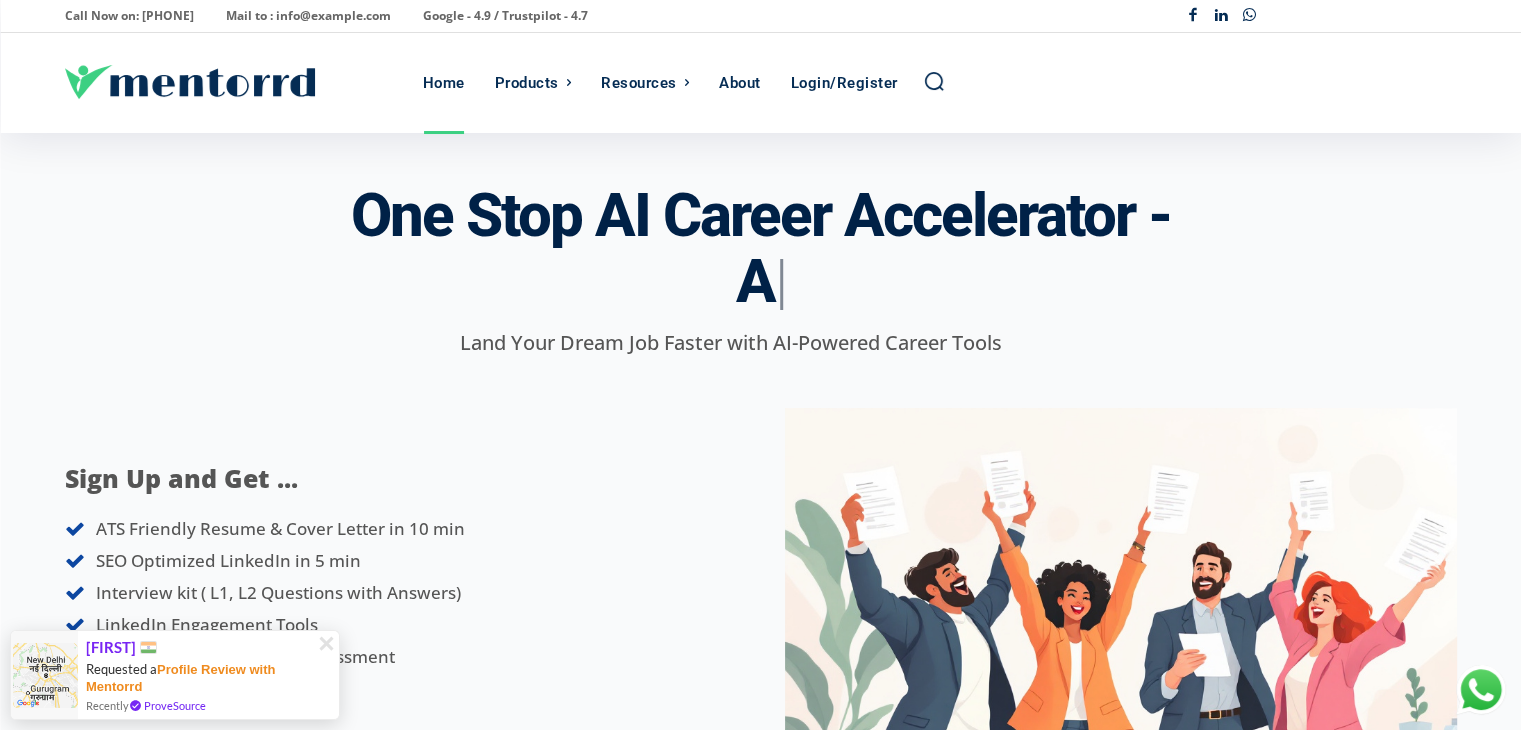 drag, startPoint x: 48, startPoint y: 73, endPoint x: 325, endPoint y: 85, distance: 277.2598 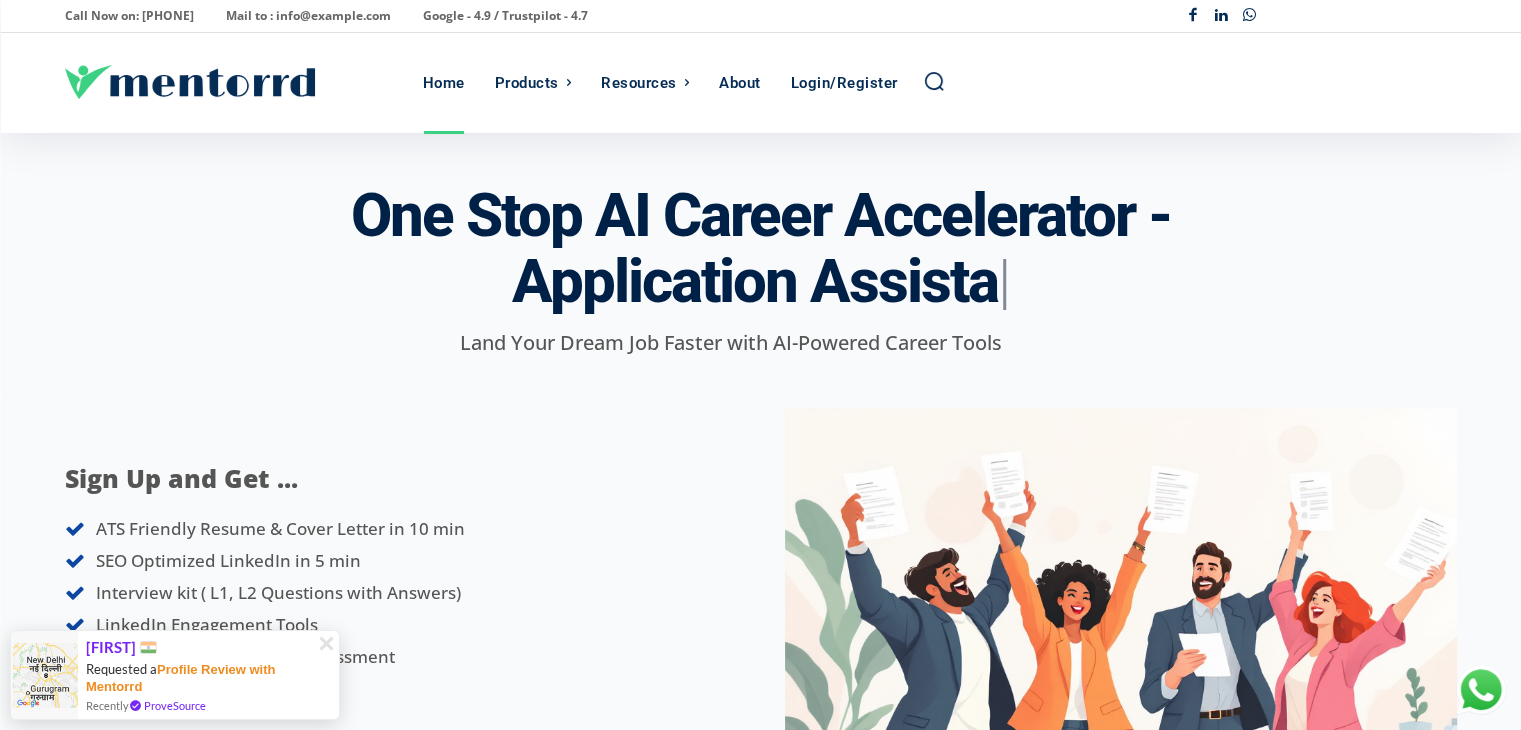 click on "Home
Products
AI Resume Scanner
AI Resume Builder
AI LinkedIn Writer
Interview Preparation
Free Aptitude Tests
Free Psychometric Tests Online
AI Career Portal for Colleges
Resources
A-Z Resume Samples
E-Books
How to Crack Your Toughest Interviews
Career Advice Blog
About
Login/Register
Search" at bounding box center [761, 83] 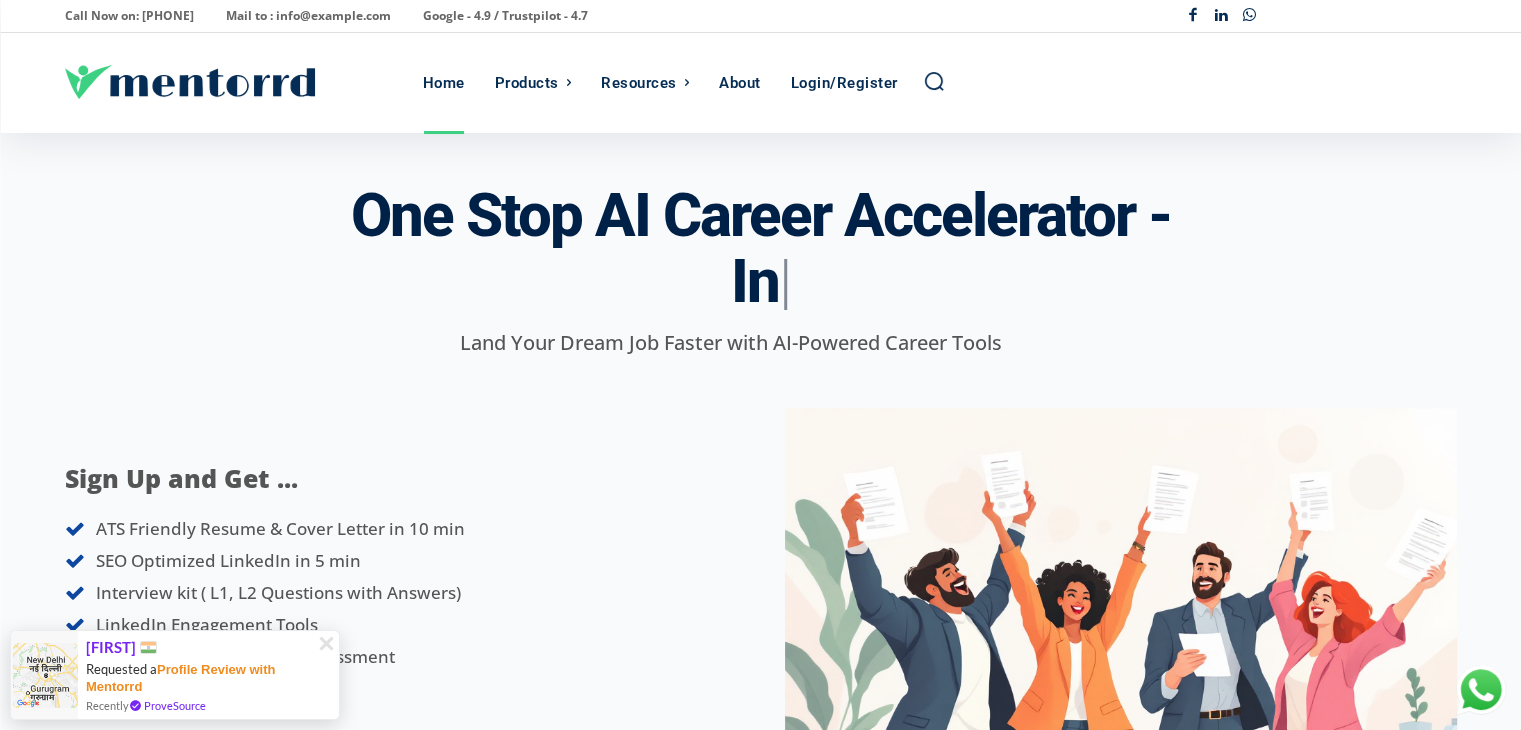 drag, startPoint x: 51, startPoint y: 94, endPoint x: 328, endPoint y: 78, distance: 277.4617 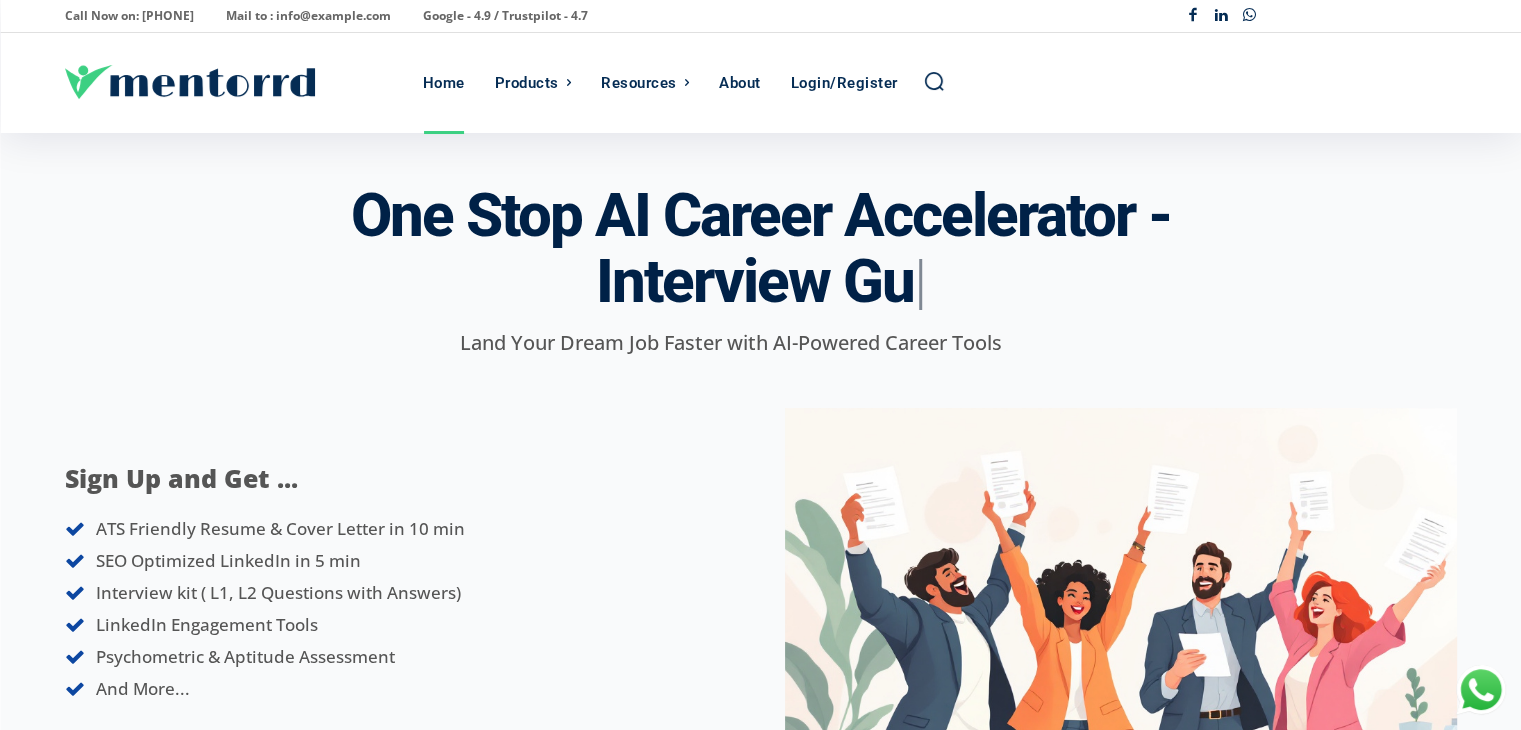click 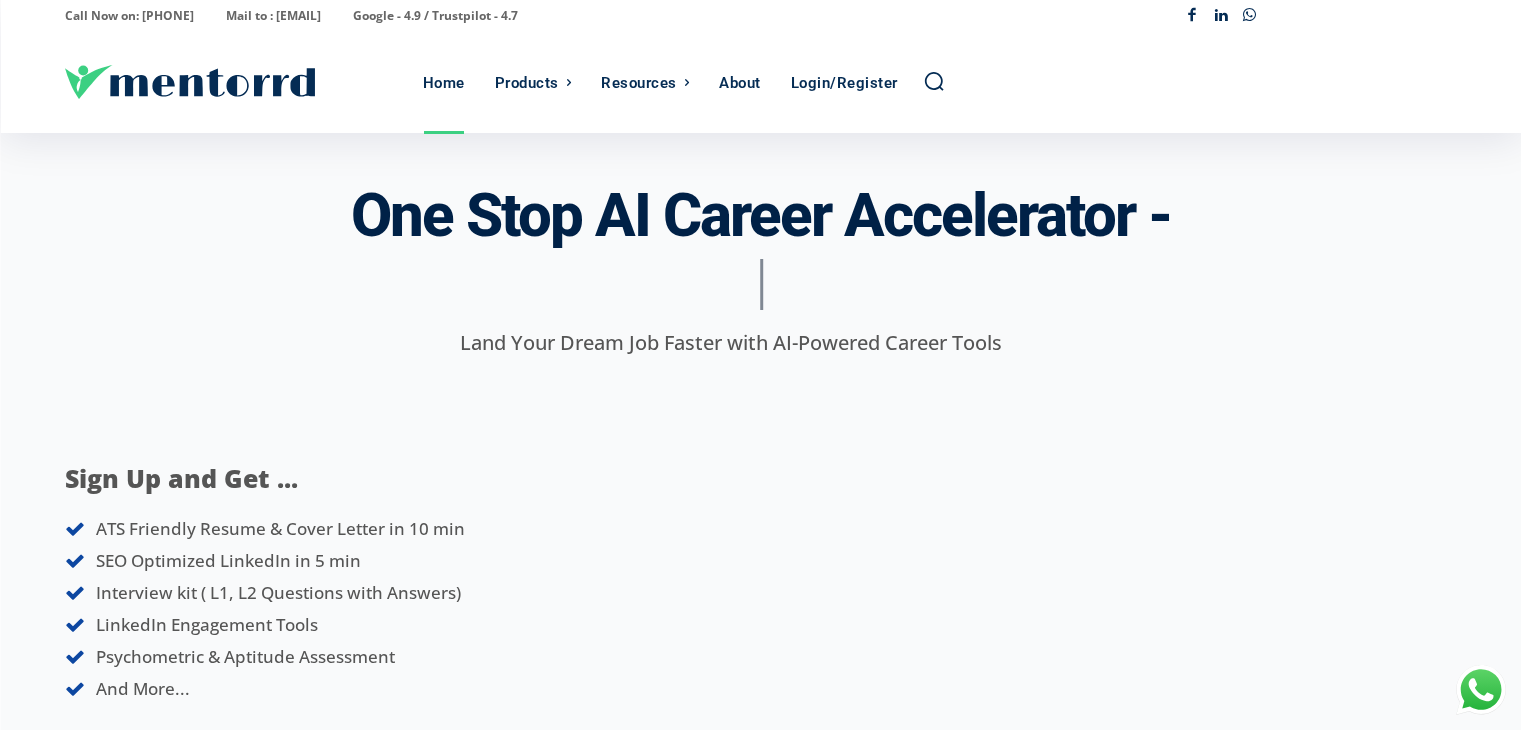 scroll, scrollTop: 0, scrollLeft: 0, axis: both 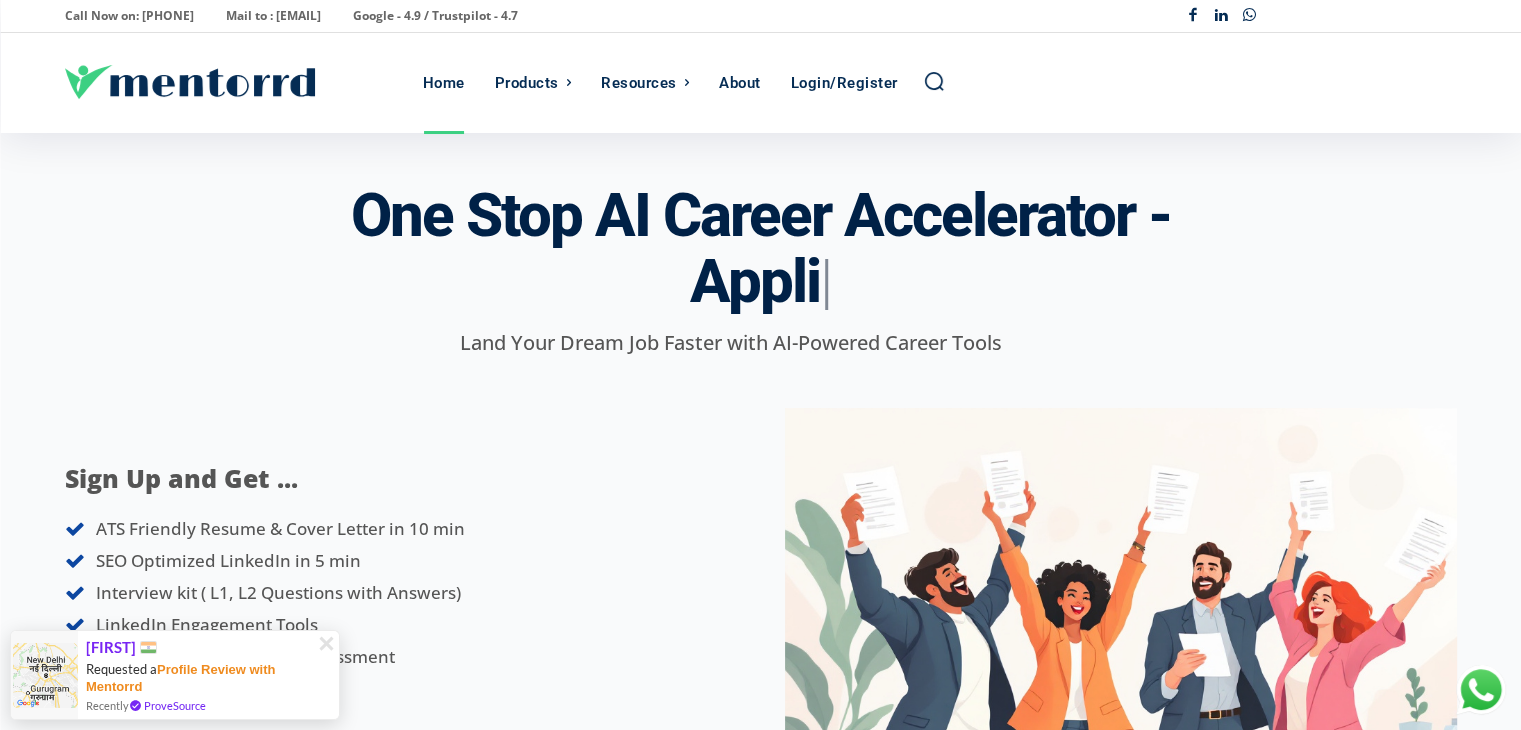 drag, startPoint x: 57, startPoint y: 59, endPoint x: 319, endPoint y: 89, distance: 263.71198 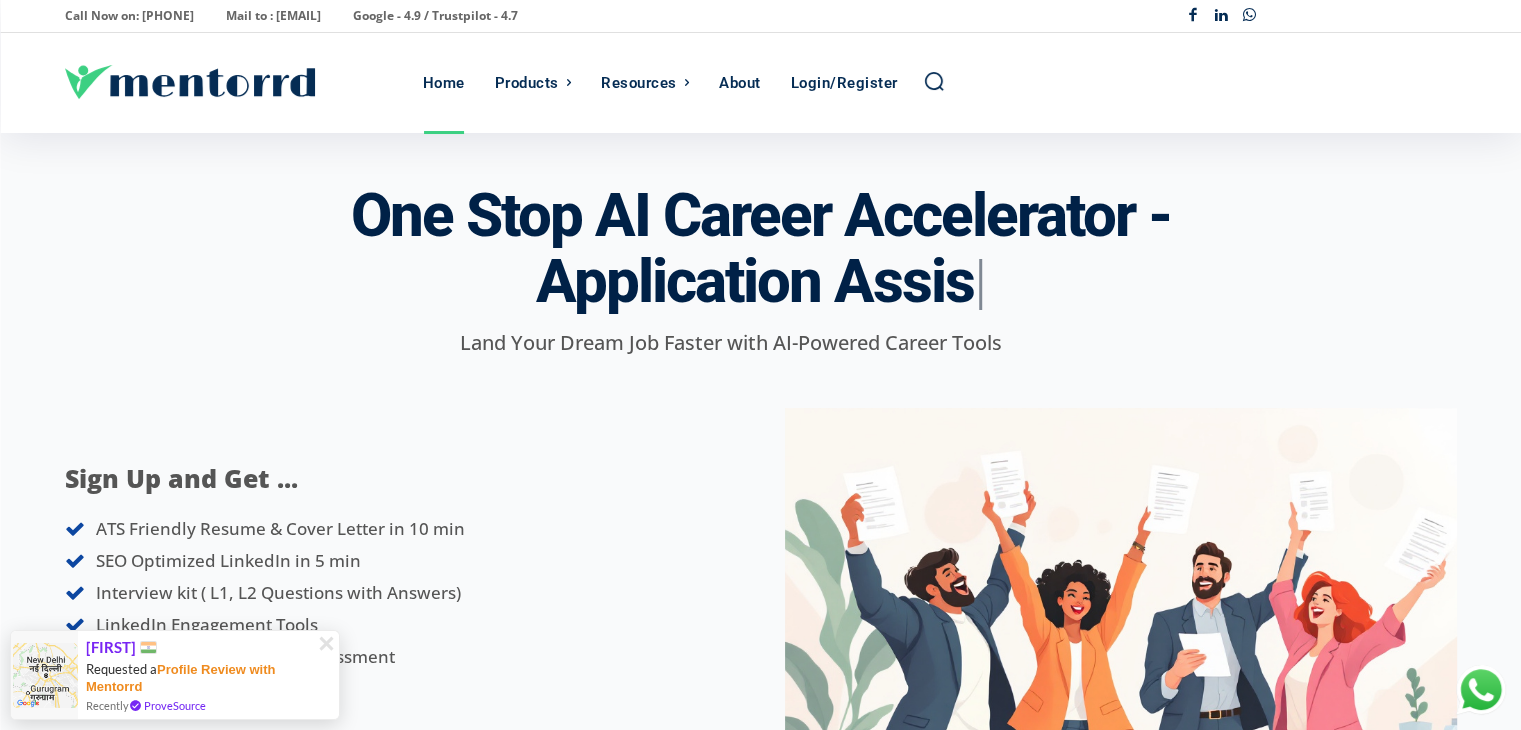 click 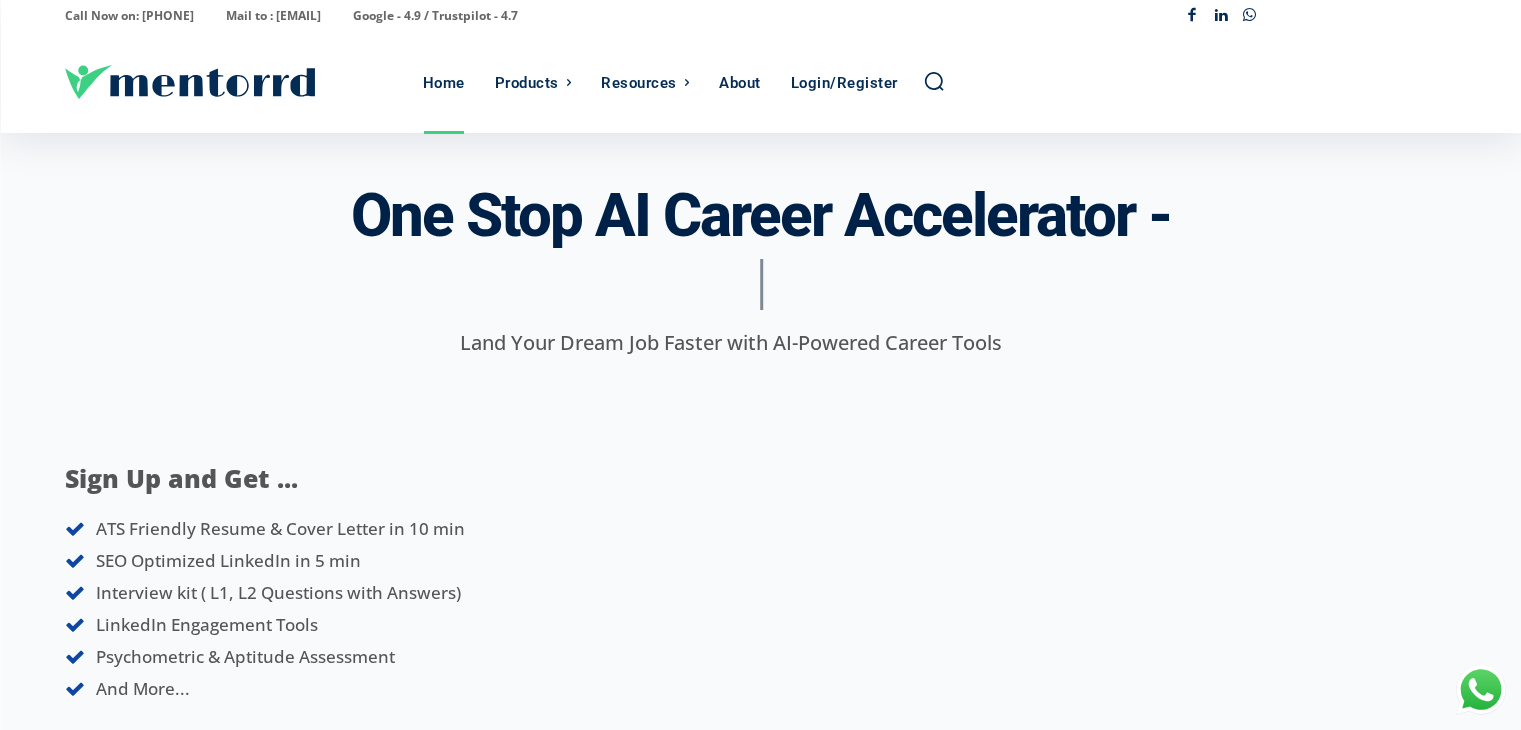 scroll, scrollTop: 0, scrollLeft: 0, axis: both 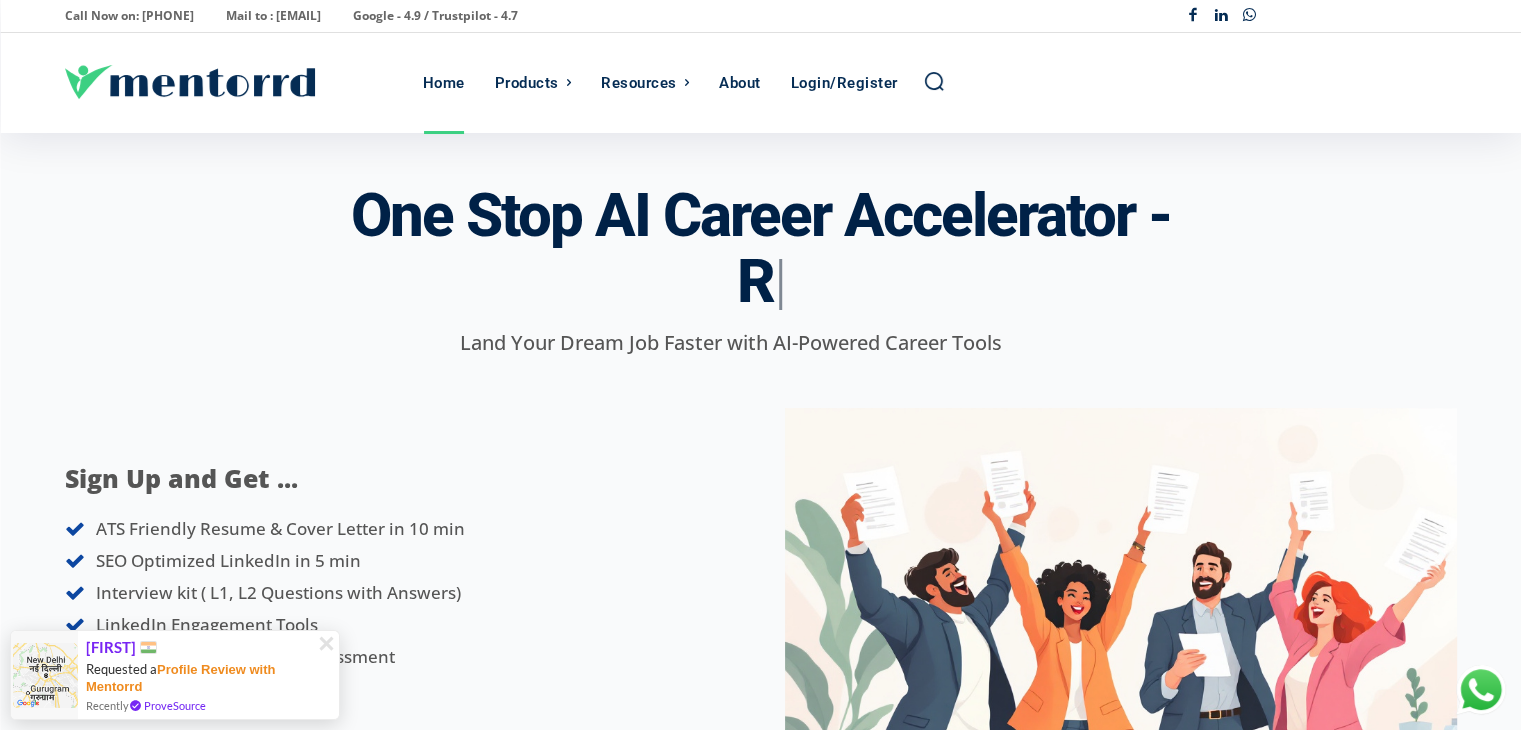 drag, startPoint x: 60, startPoint y: 55, endPoint x: 88, endPoint y: 65, distance: 29.732138 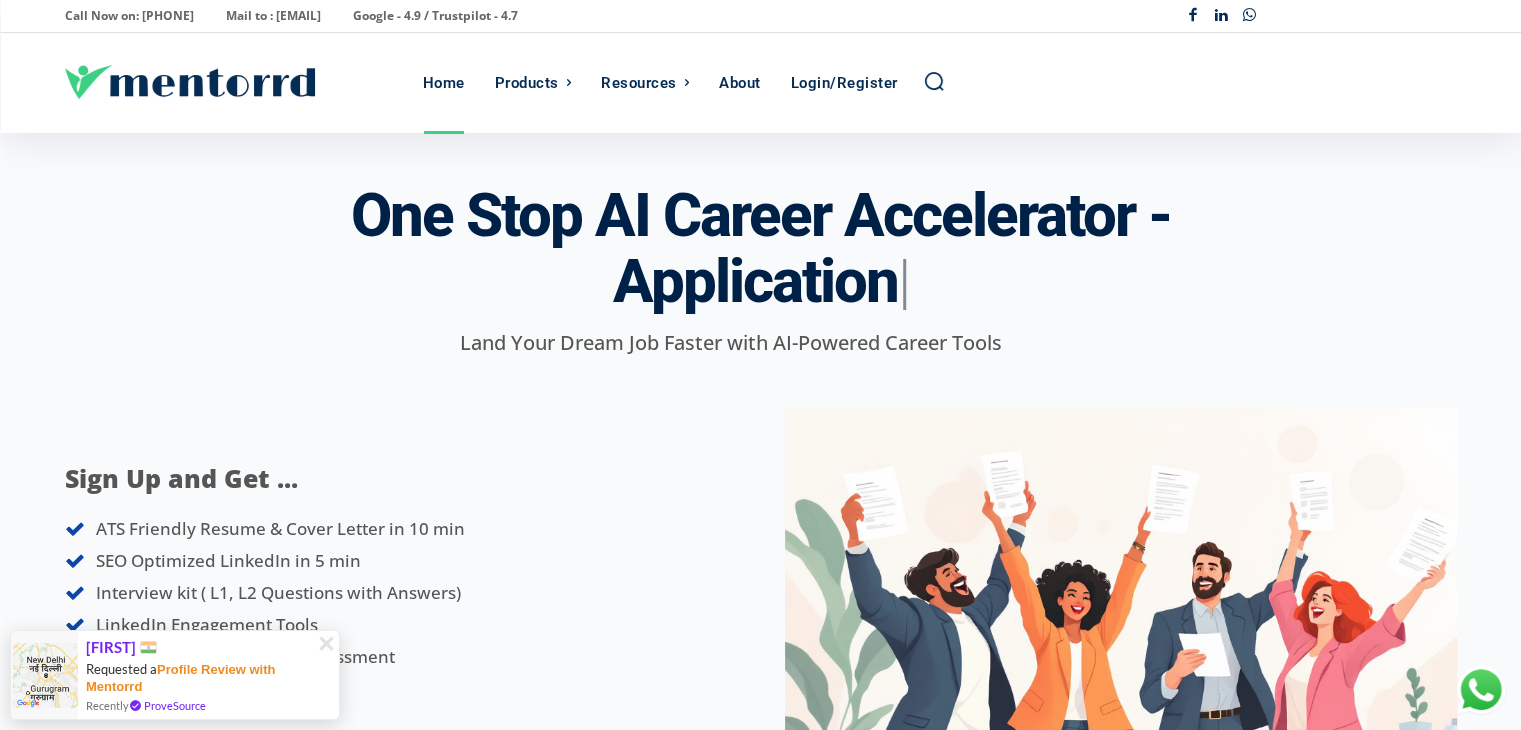 click 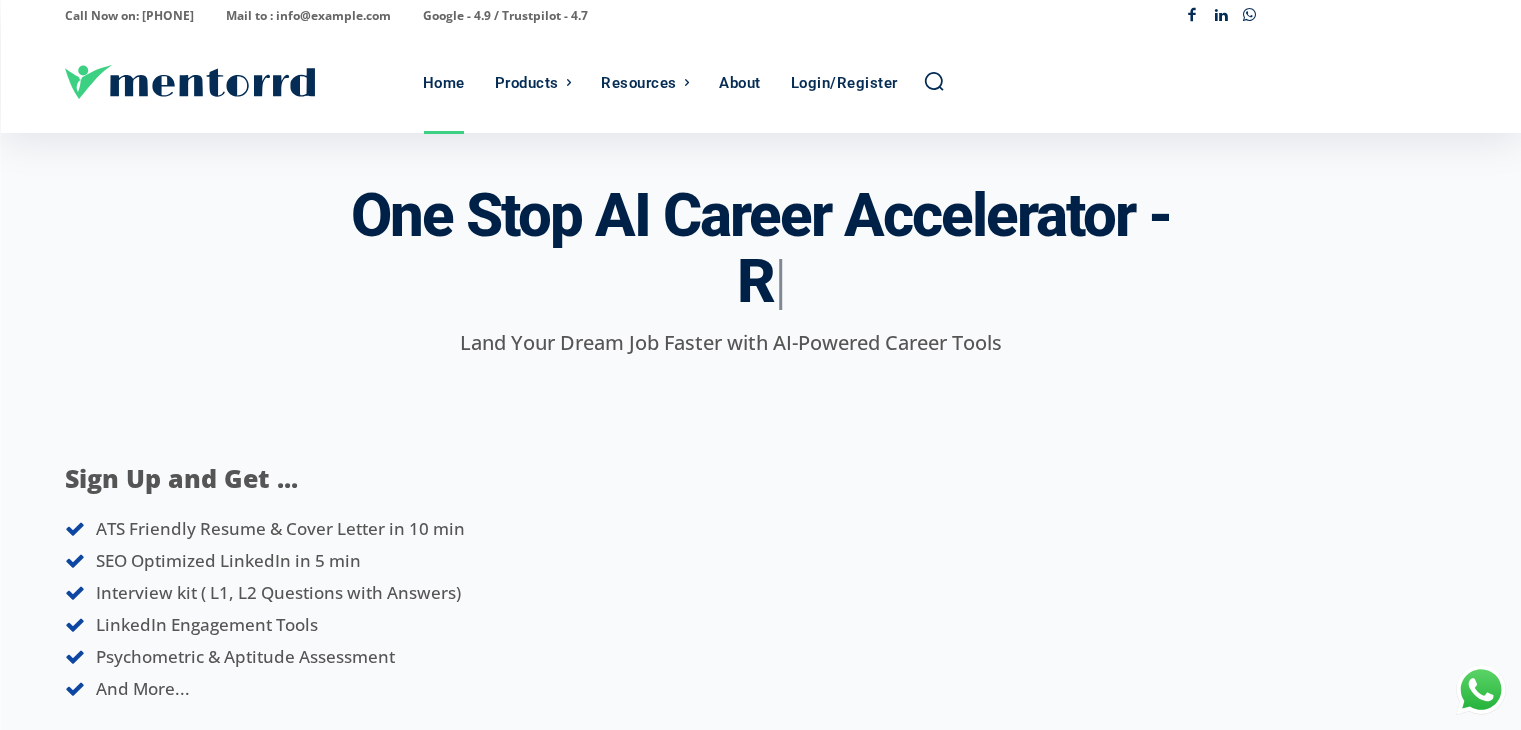 scroll, scrollTop: 0, scrollLeft: 0, axis: both 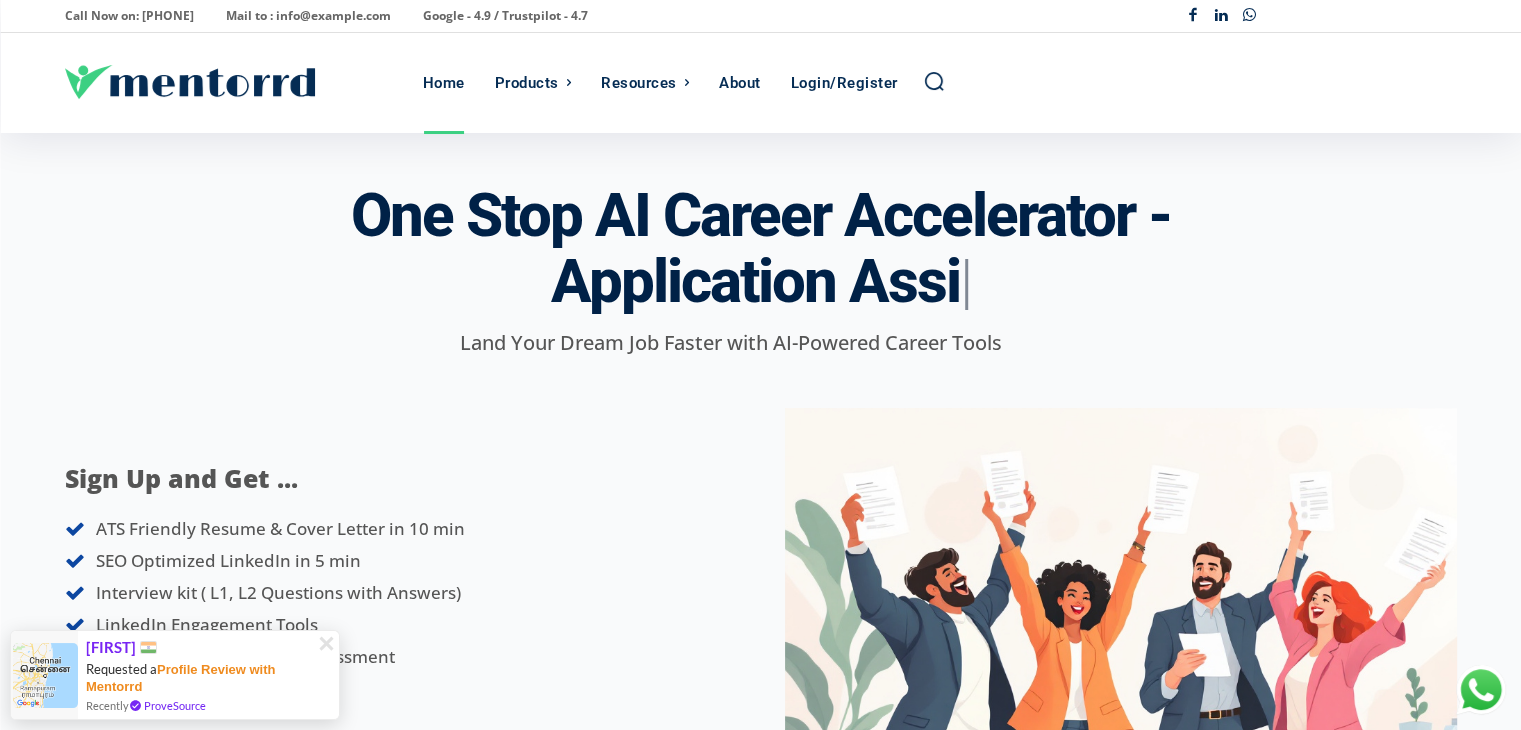 click 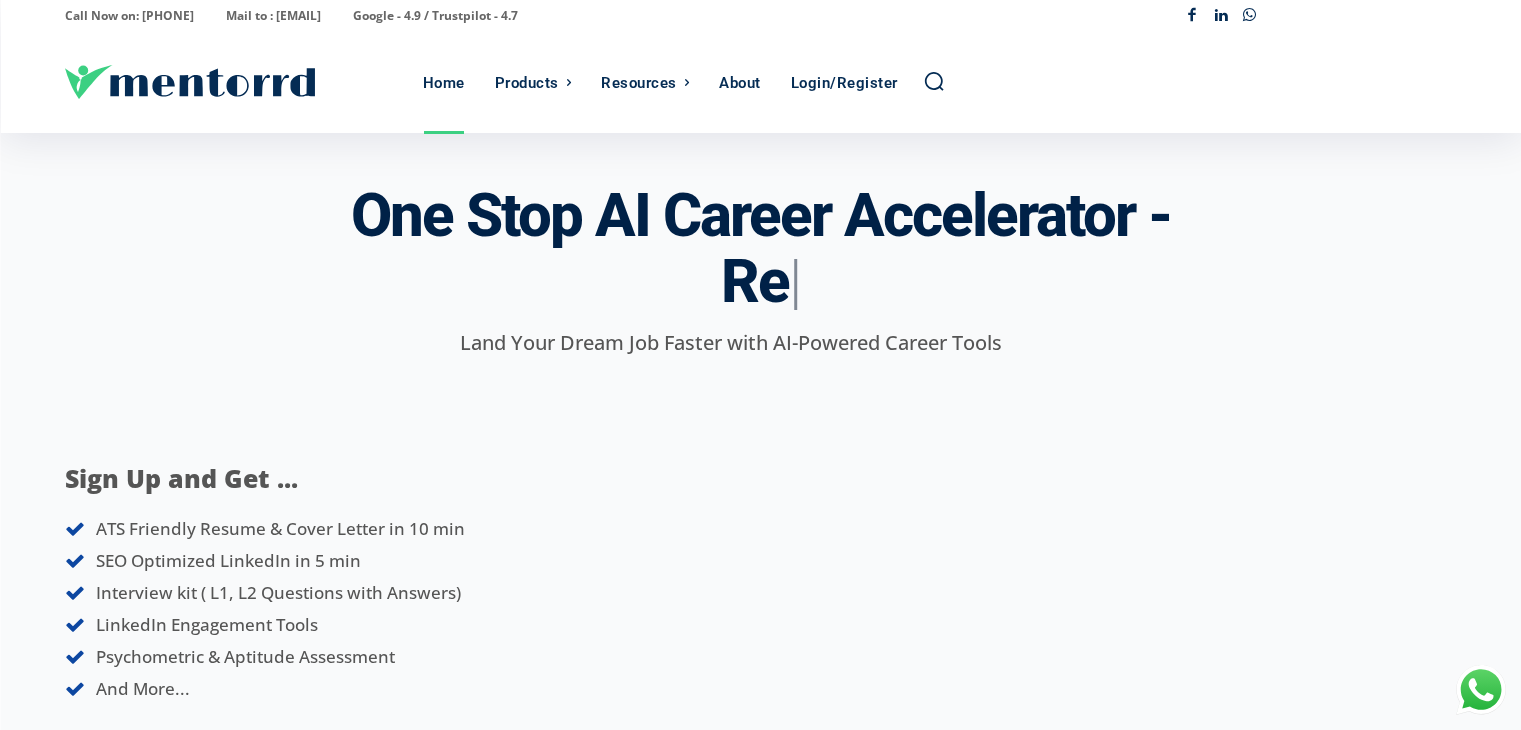 scroll, scrollTop: 0, scrollLeft: 0, axis: both 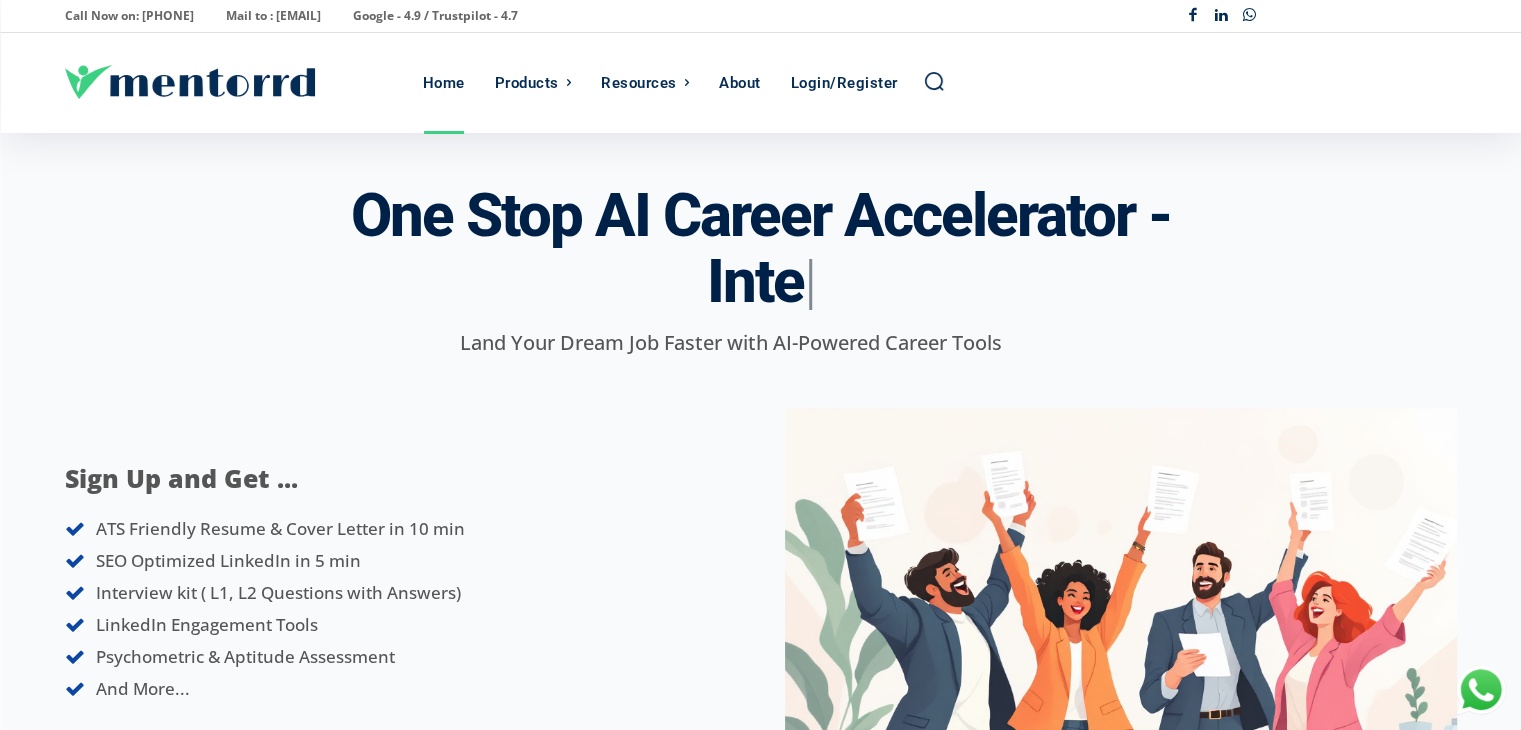 drag, startPoint x: 0, startPoint y: 0, endPoint x: 353, endPoint y: 80, distance: 361.95166 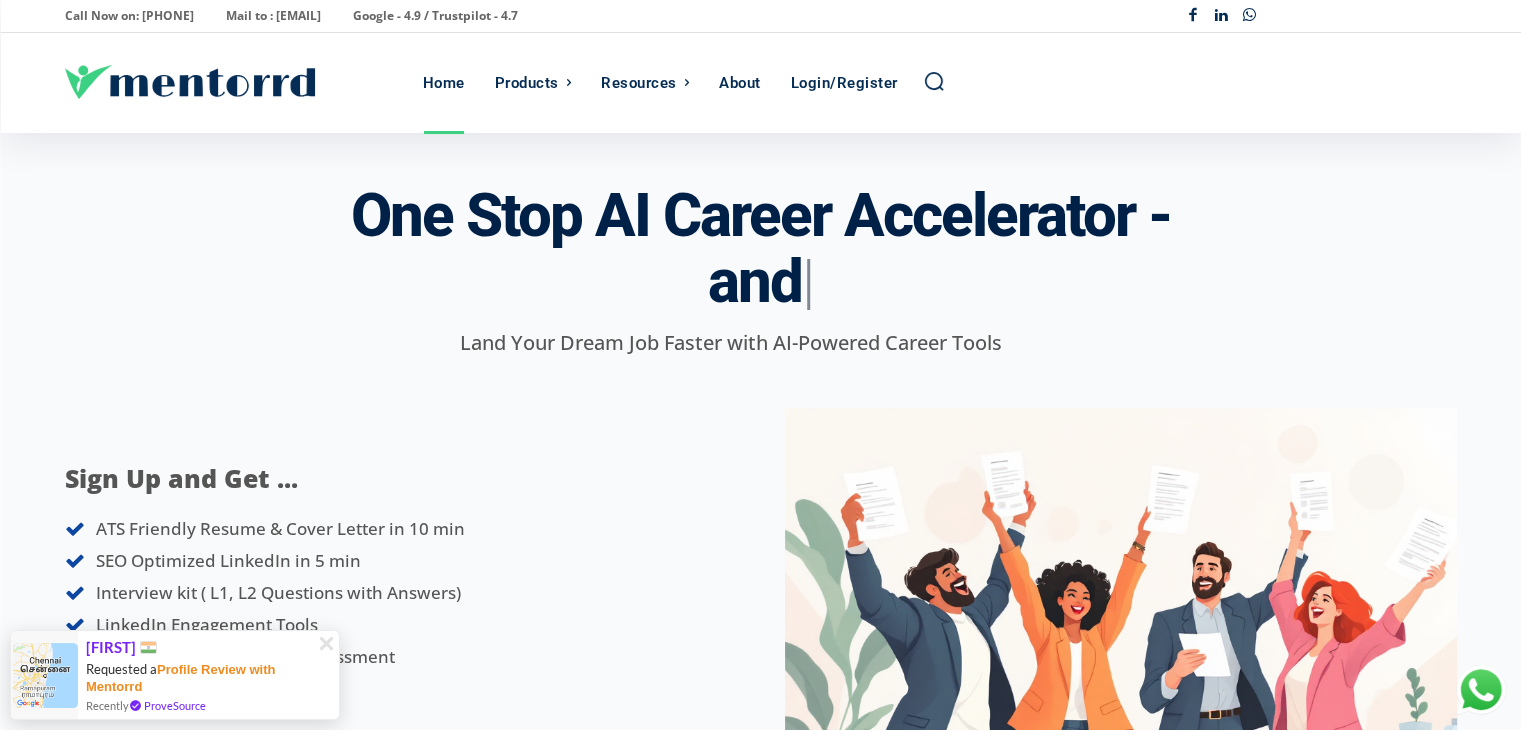 drag, startPoint x: 476, startPoint y: 83, endPoint x: 335, endPoint y: 80, distance: 141.0319 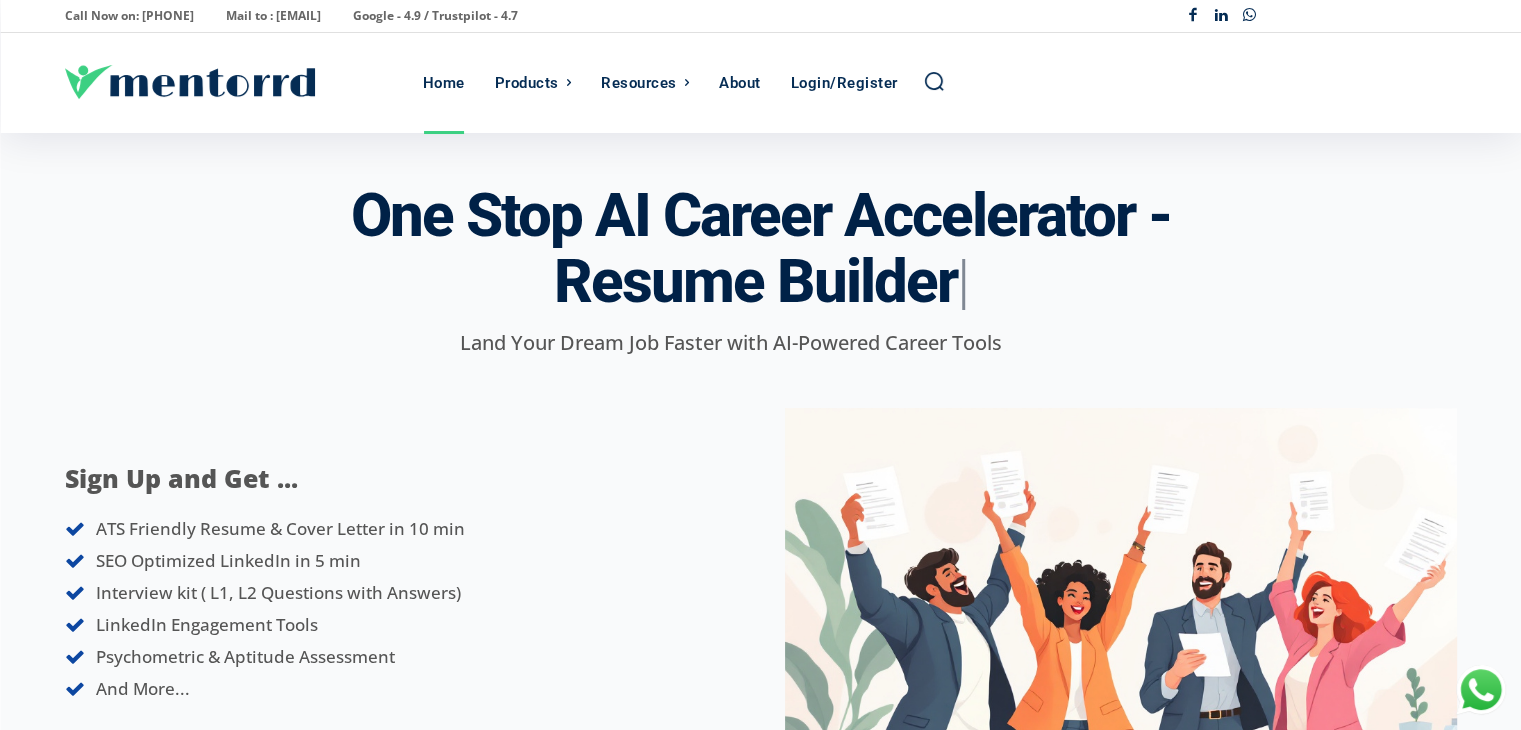 drag, startPoint x: 1268, startPoint y: 85, endPoint x: 961, endPoint y: 101, distance: 307.41666 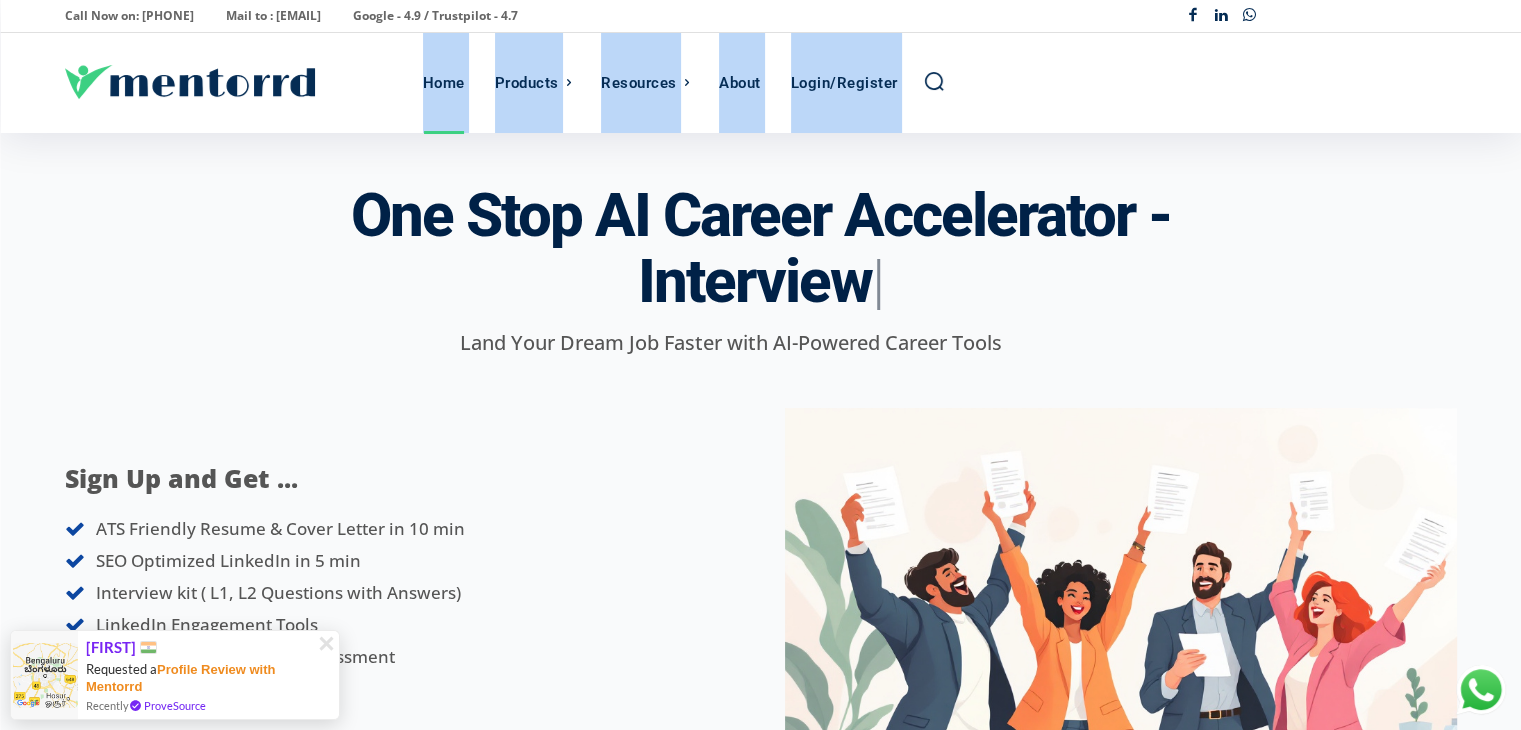 drag, startPoint x: 961, startPoint y: 101, endPoint x: 73, endPoint y: 80, distance: 888.2483 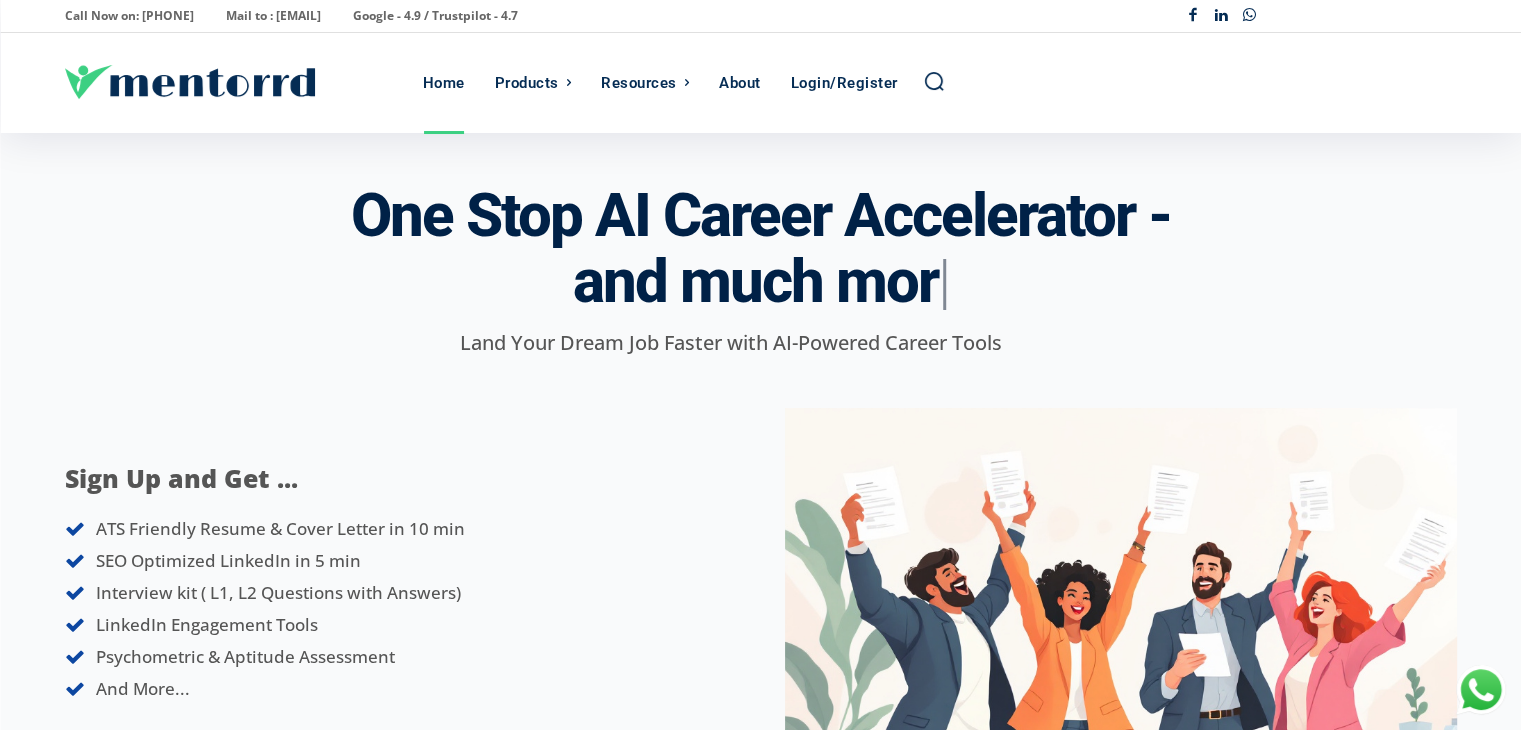 drag, startPoint x: 73, startPoint y: 80, endPoint x: 288, endPoint y: 61, distance: 215.8379 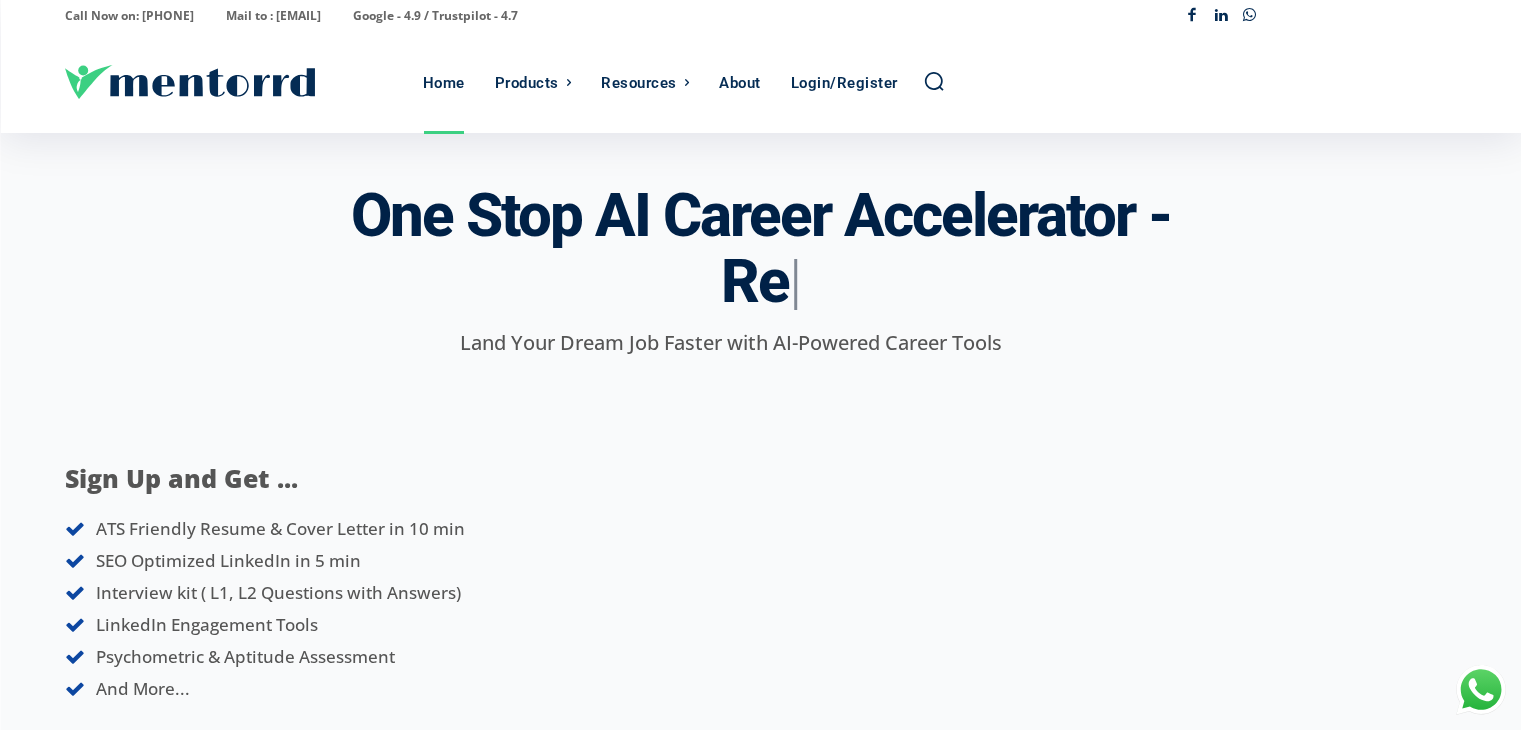 scroll, scrollTop: 0, scrollLeft: 0, axis: both 